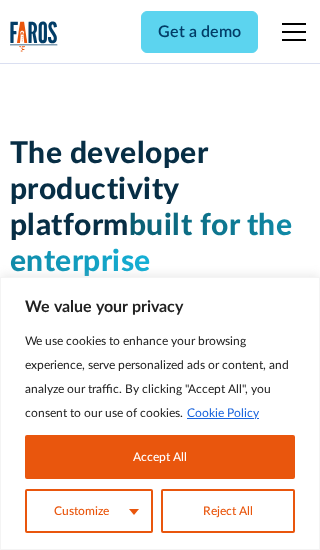scroll, scrollTop: 0, scrollLeft: 0, axis: both 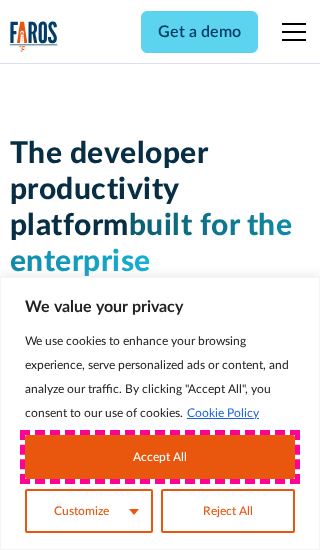 click on "Accept All" at bounding box center (160, 457) 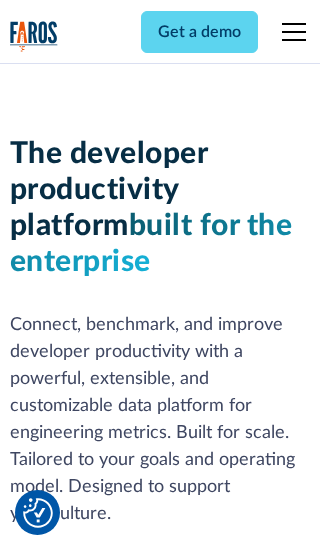 scroll, scrollTop: 301, scrollLeft: 0, axis: vertical 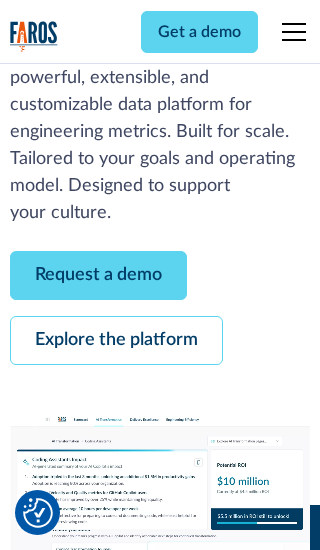 click on "Request a demo" at bounding box center [98, 275] 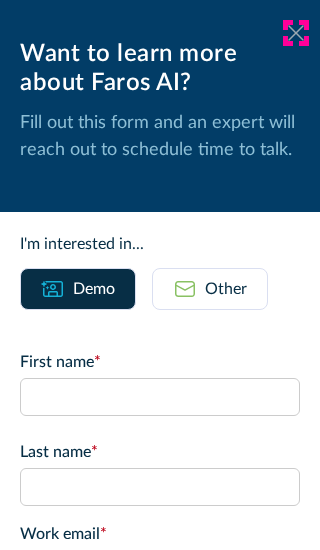 click 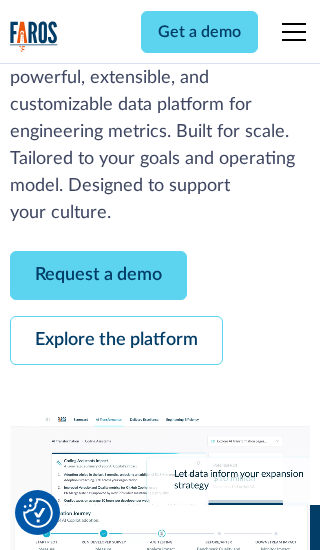 scroll, scrollTop: 366, scrollLeft: 0, axis: vertical 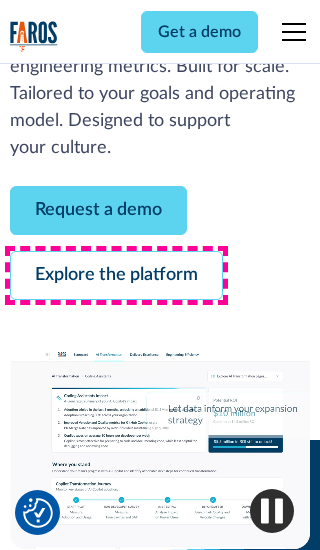 click on "Explore the platform" at bounding box center [116, 275] 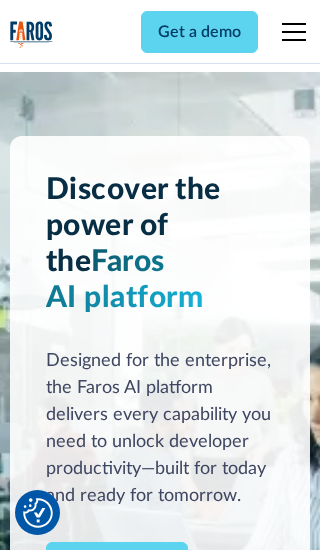 scroll, scrollTop: 0, scrollLeft: 0, axis: both 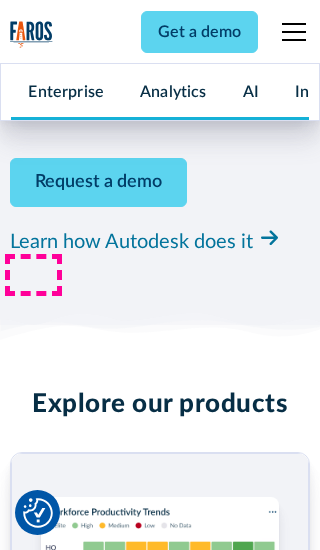 click on "Pricing" at bounding box center (34, 2462) 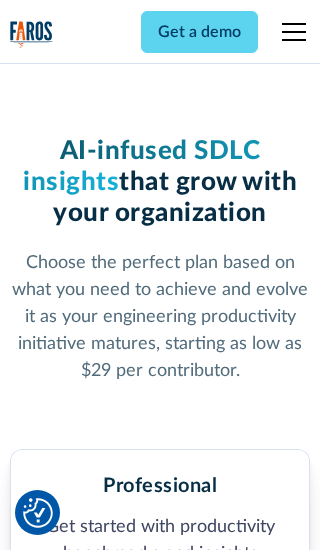 scroll, scrollTop: 0, scrollLeft: 0, axis: both 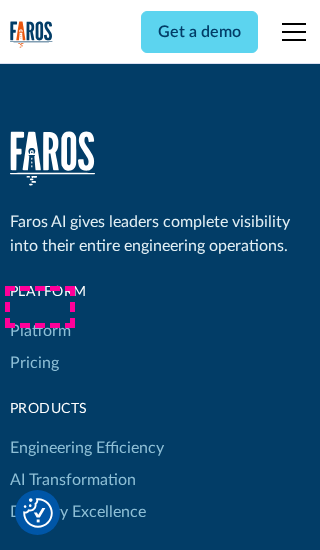 click on "Platform" at bounding box center [40, 331] 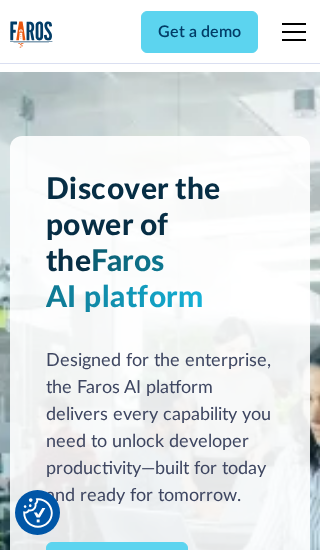 scroll, scrollTop: 0, scrollLeft: 0, axis: both 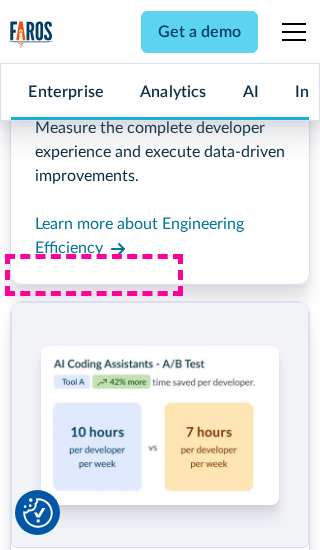 click on "Coding Assistant Impact" at bounding box center (95, 2431) 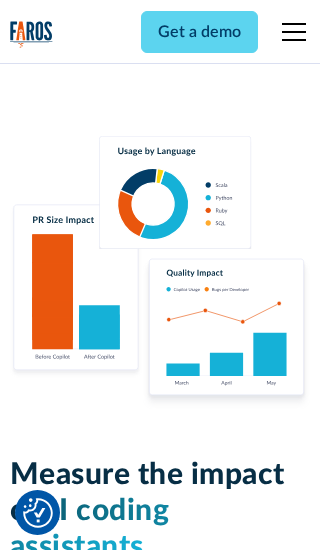 scroll, scrollTop: 0, scrollLeft: 0, axis: both 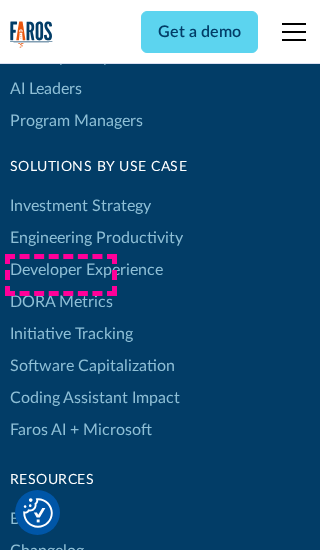 click on "DORA Metrics" at bounding box center [61, 302] 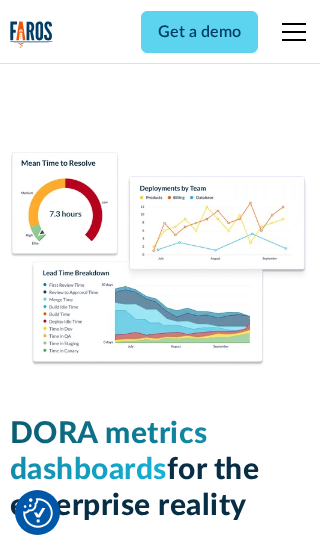 scroll, scrollTop: 0, scrollLeft: 0, axis: both 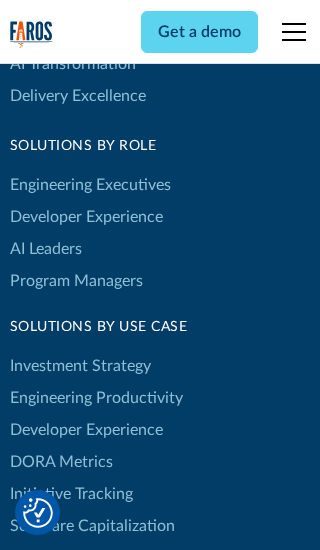 click on "Blog" at bounding box center (25, 679) 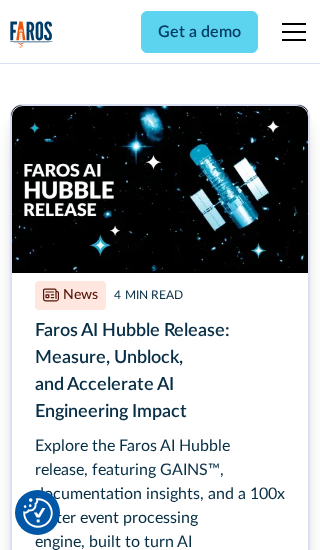 scroll, scrollTop: 0, scrollLeft: 0, axis: both 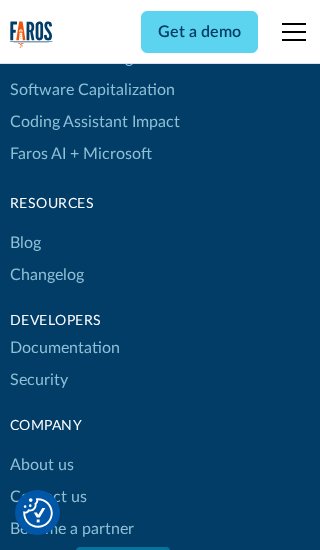 click on "Changelog" at bounding box center [47, 275] 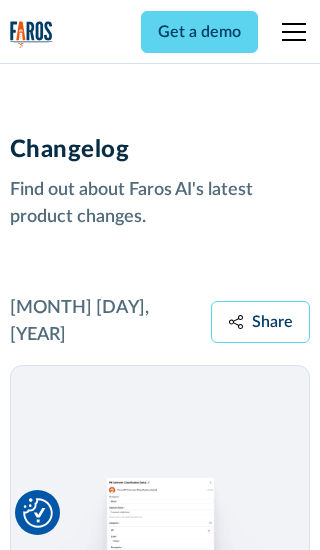 scroll, scrollTop: 0, scrollLeft: 0, axis: both 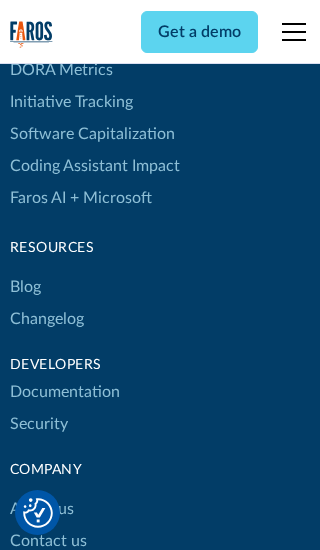 click on "About us" at bounding box center (42, 509) 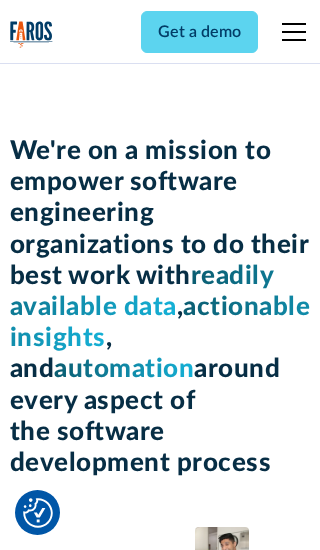 scroll, scrollTop: 0, scrollLeft: 0, axis: both 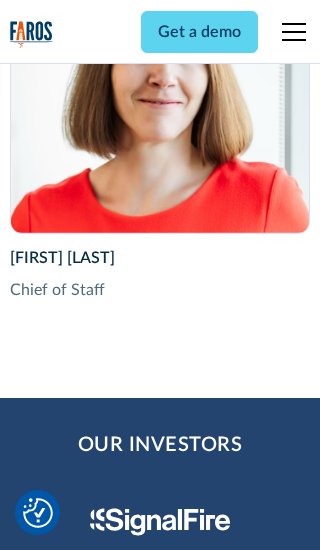 click on "Contact us" at bounding box center [48, 2829] 